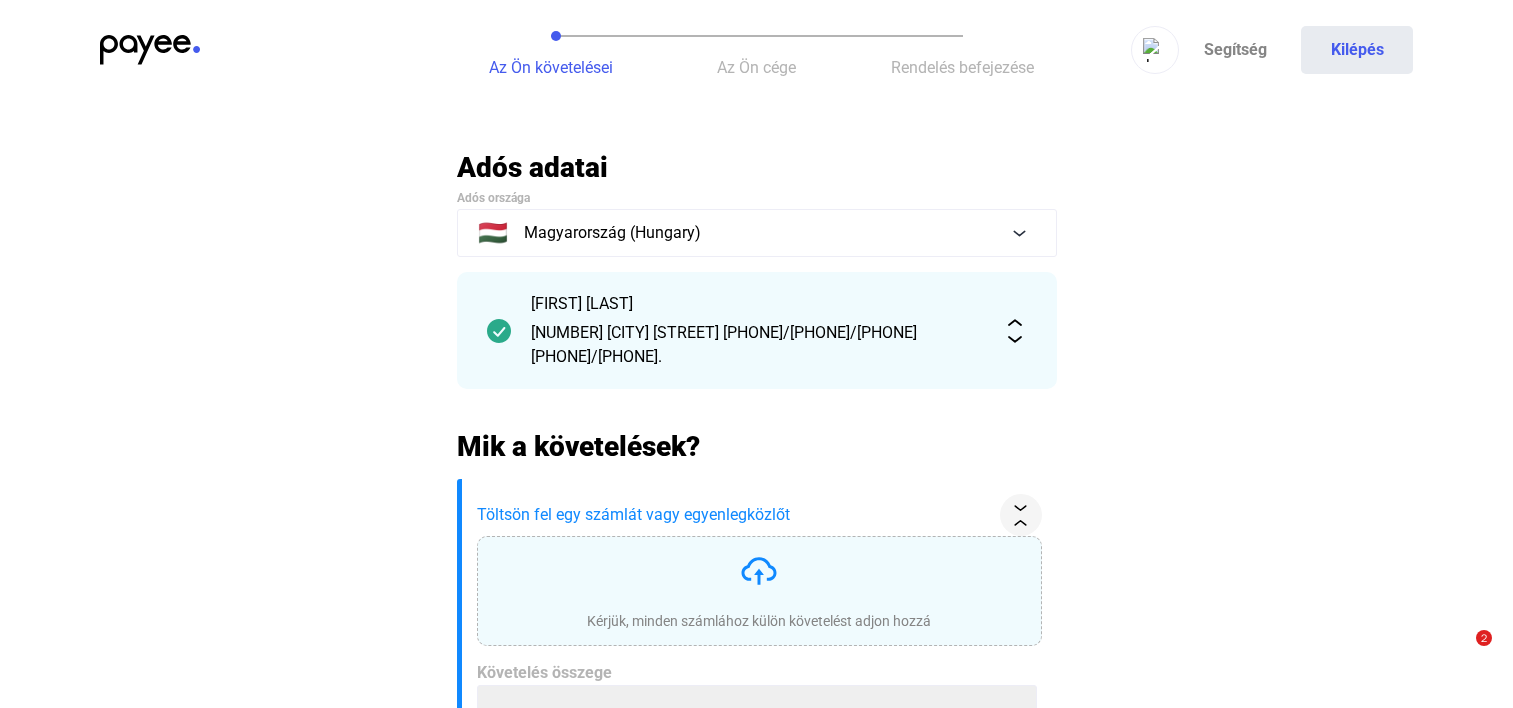 scroll, scrollTop: 0, scrollLeft: 0, axis: both 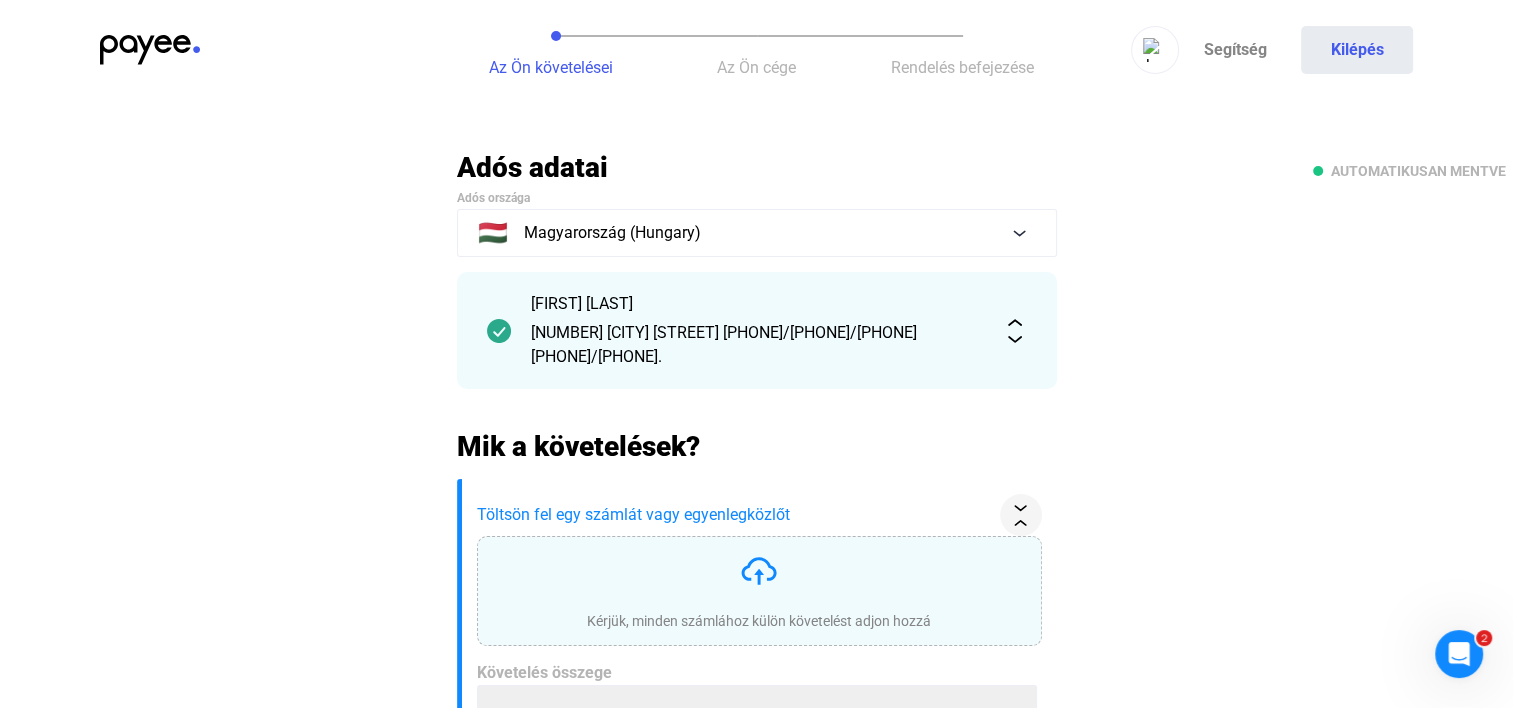 click 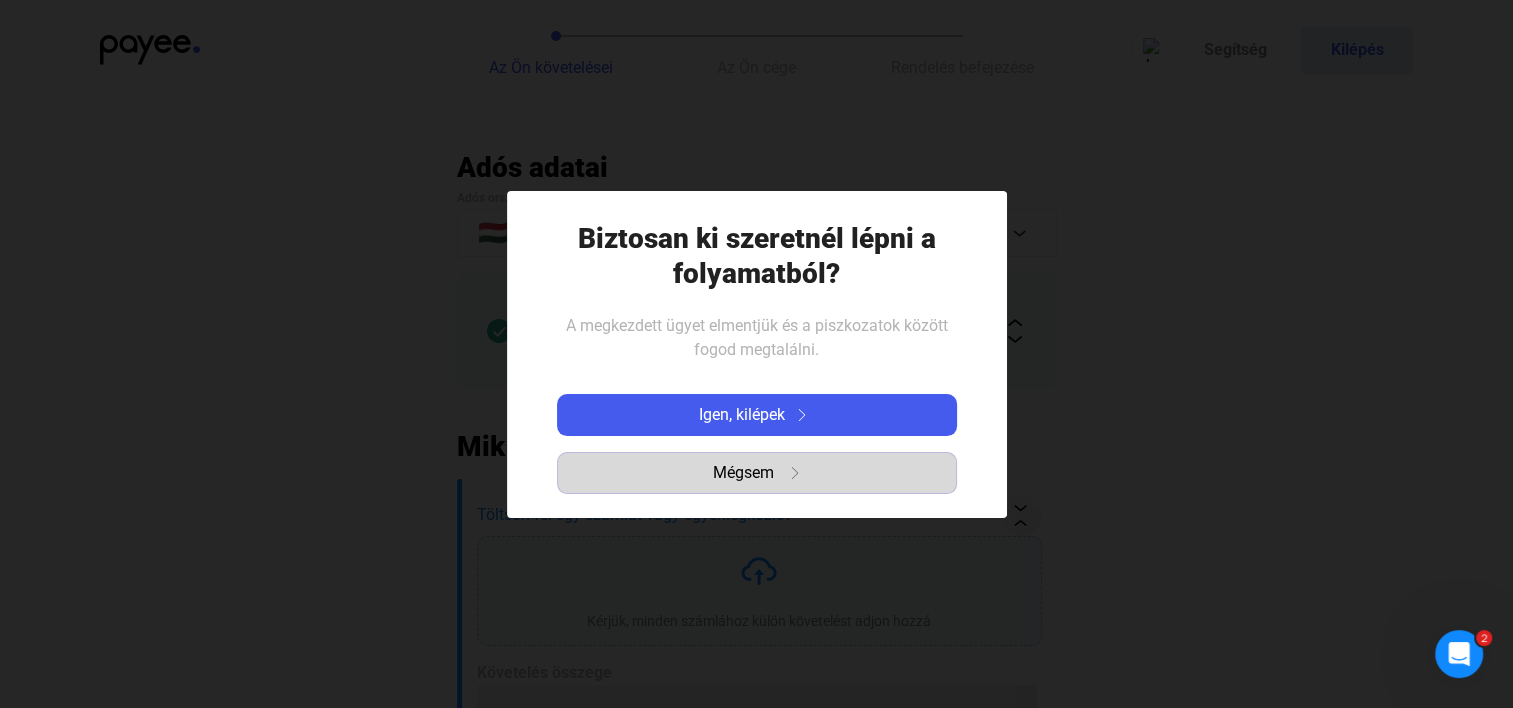 click on "Mégsem" at bounding box center (757, 473) 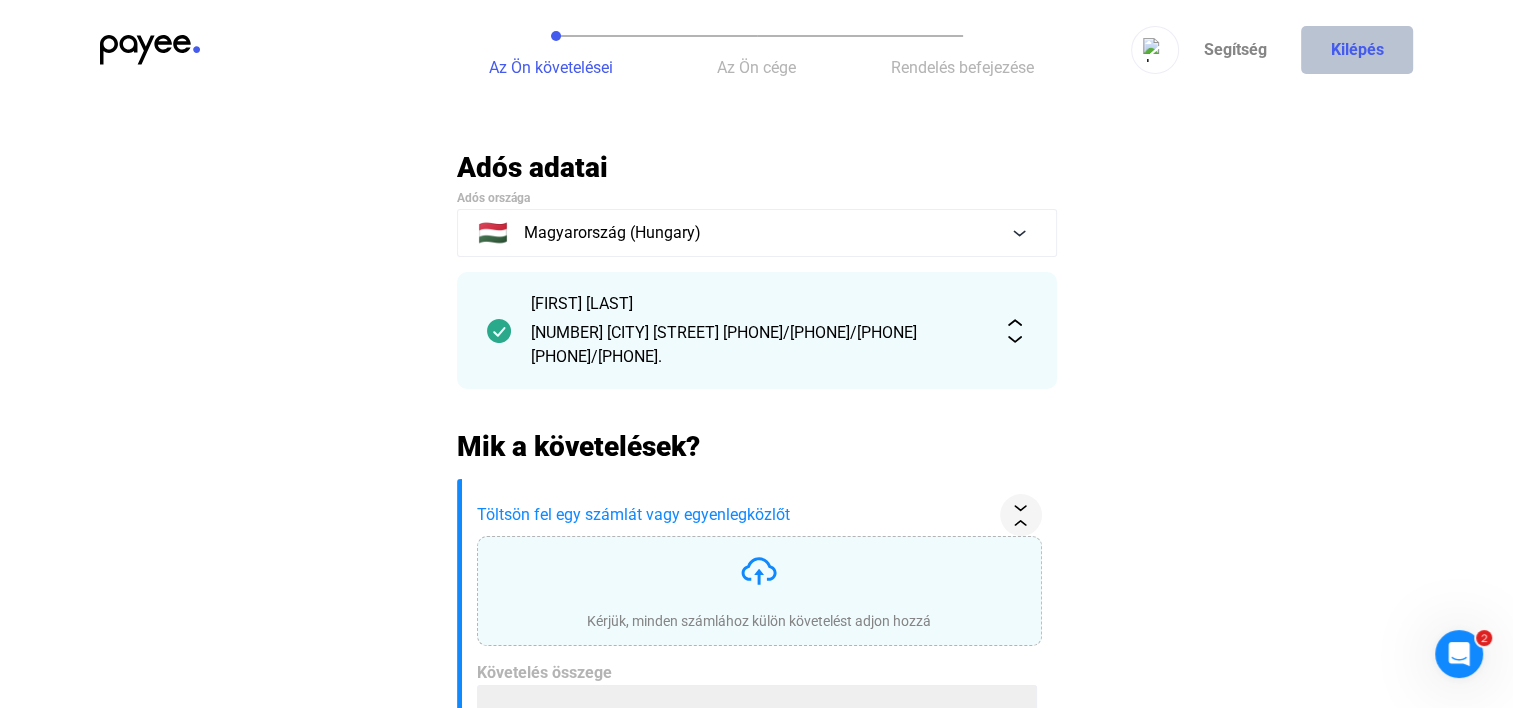 click on "Kilépés" 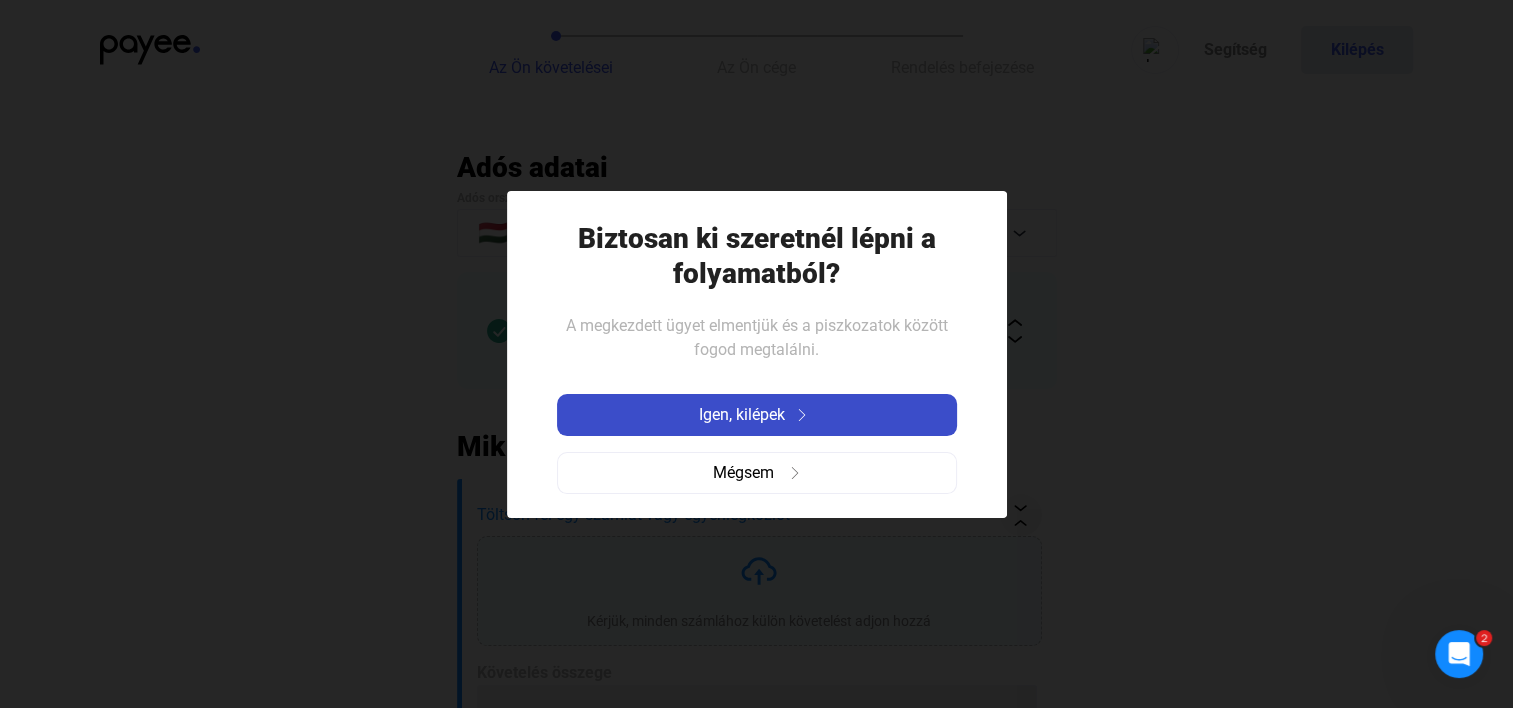 click on "Igen, kilépek" at bounding box center [742, 415] 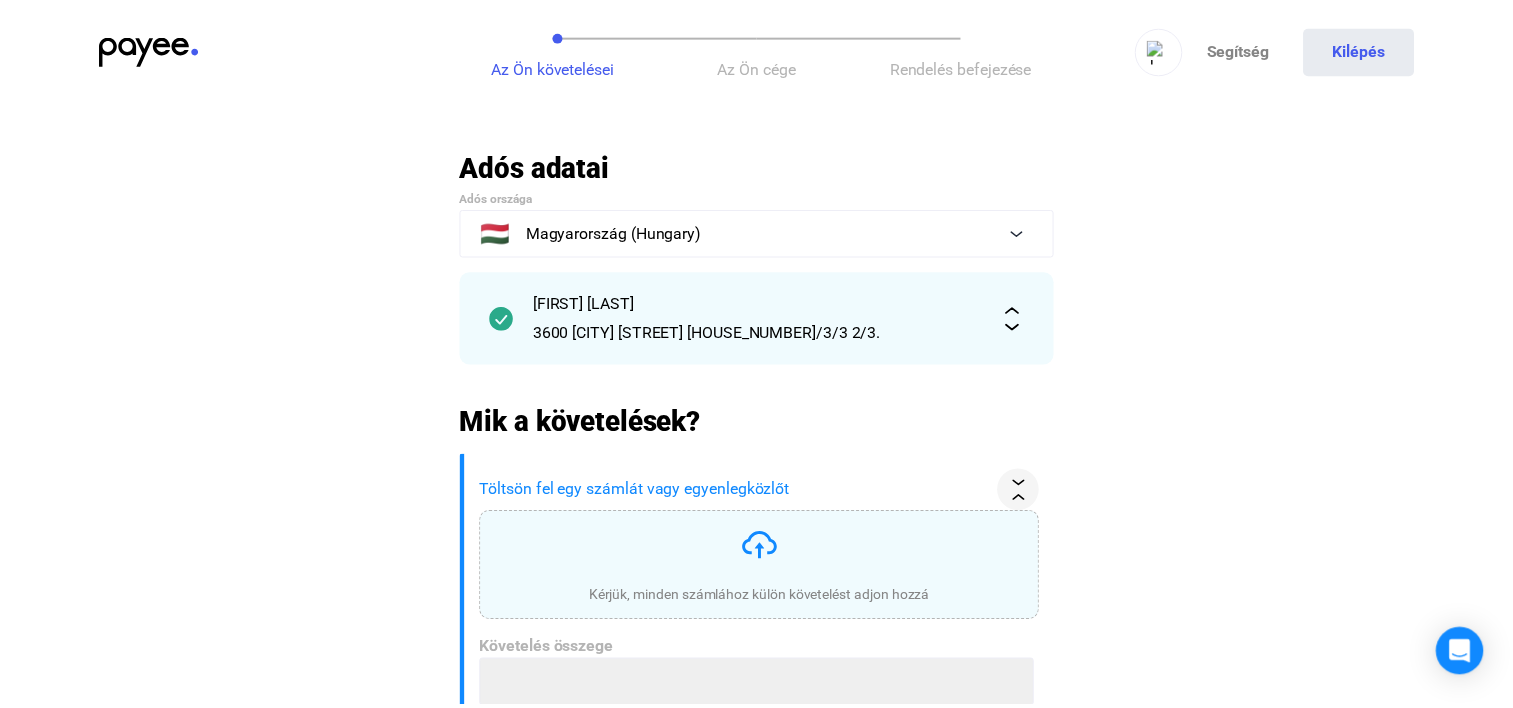 scroll, scrollTop: 0, scrollLeft: 0, axis: both 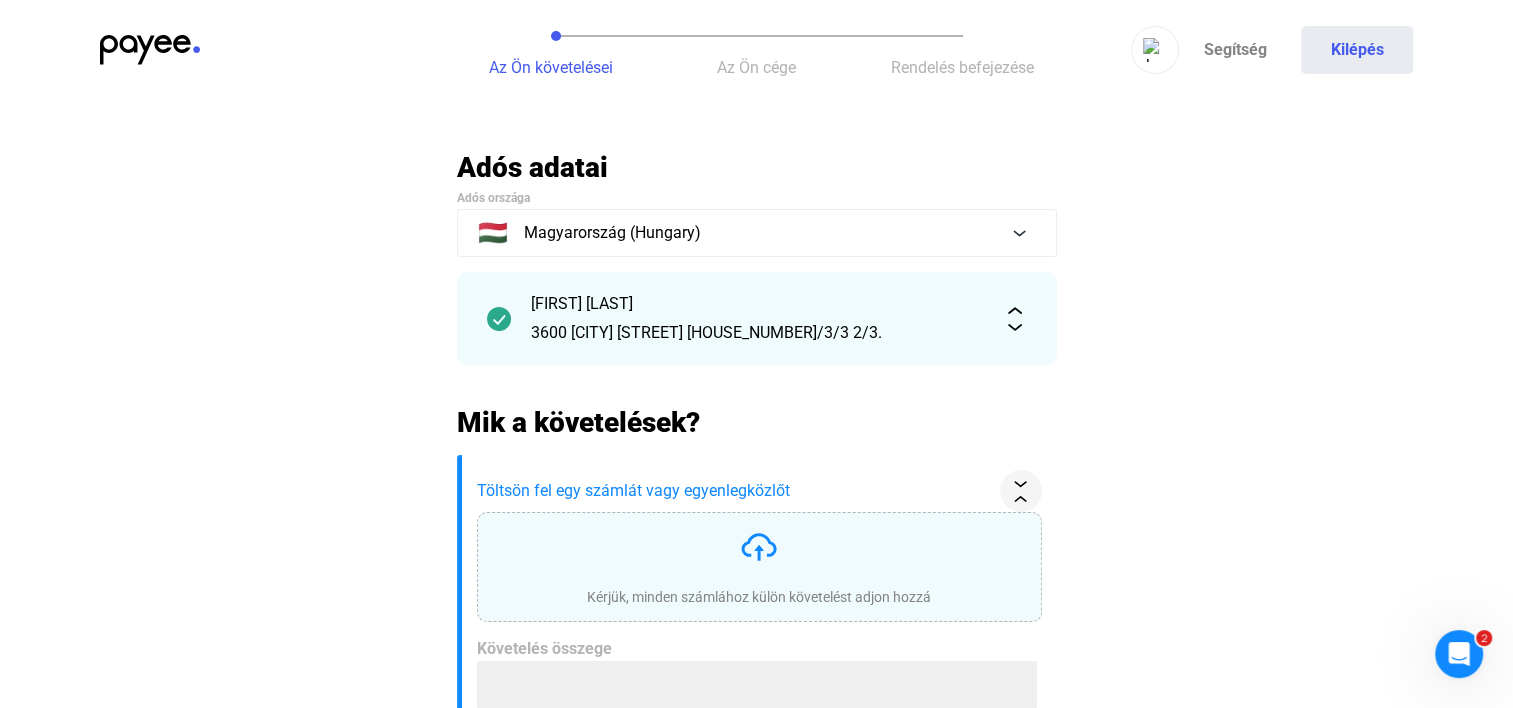 click 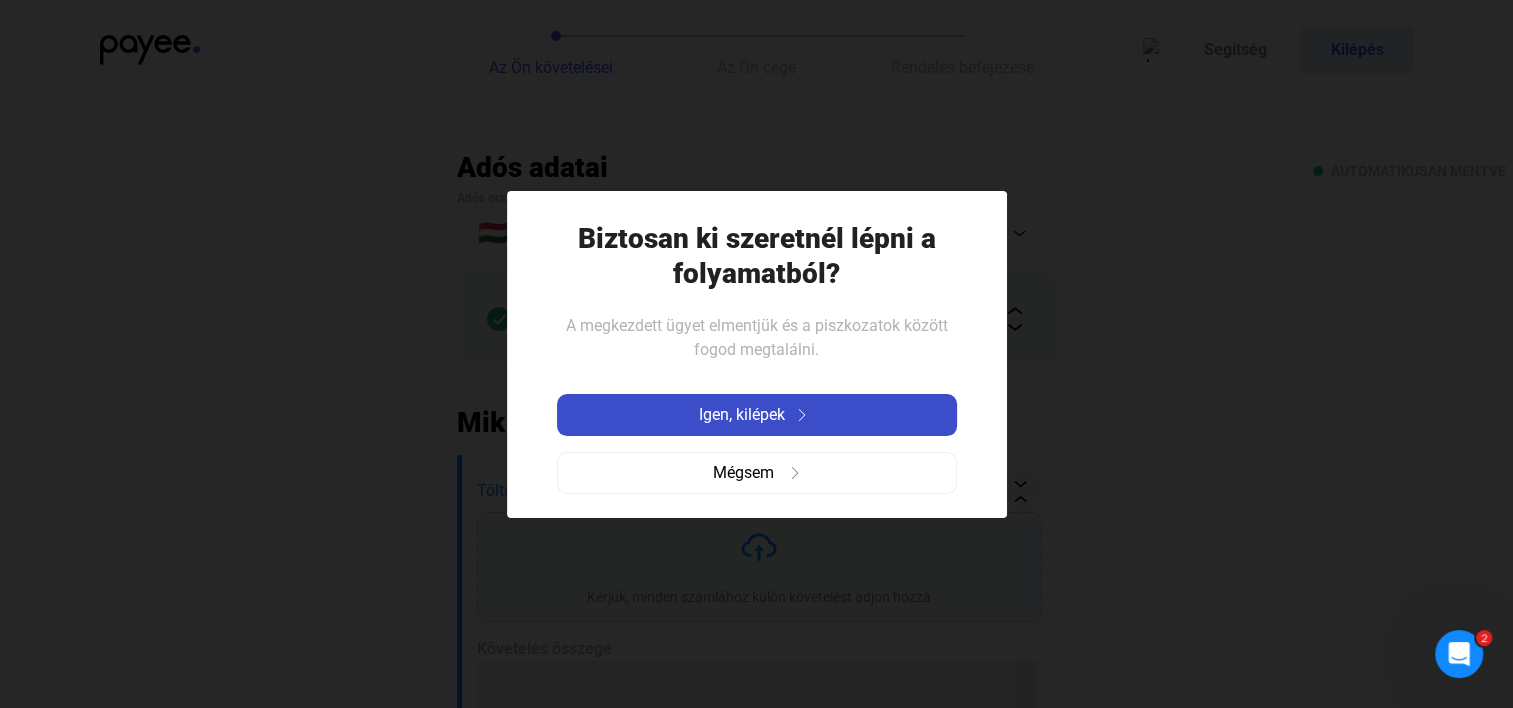 click on "Igen, kilépek" at bounding box center [742, 415] 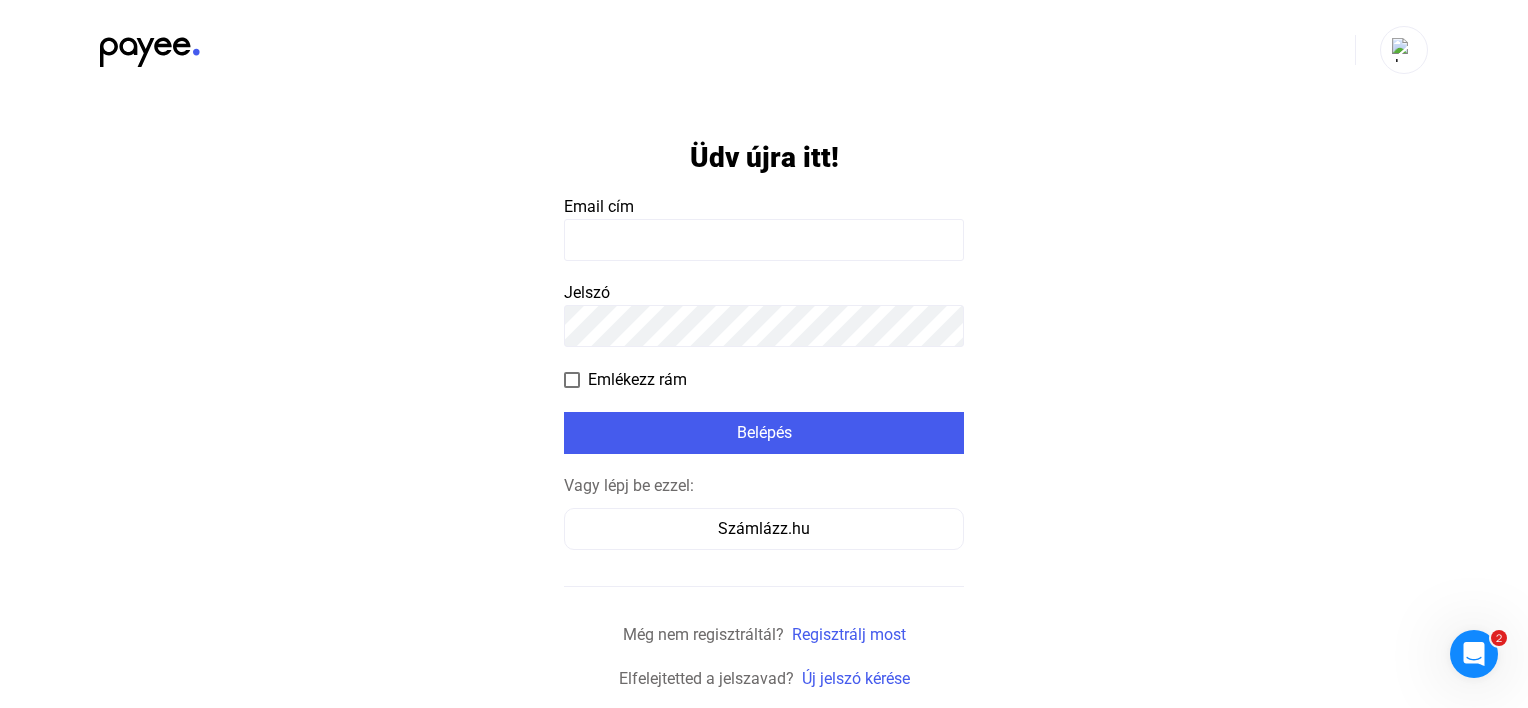 click 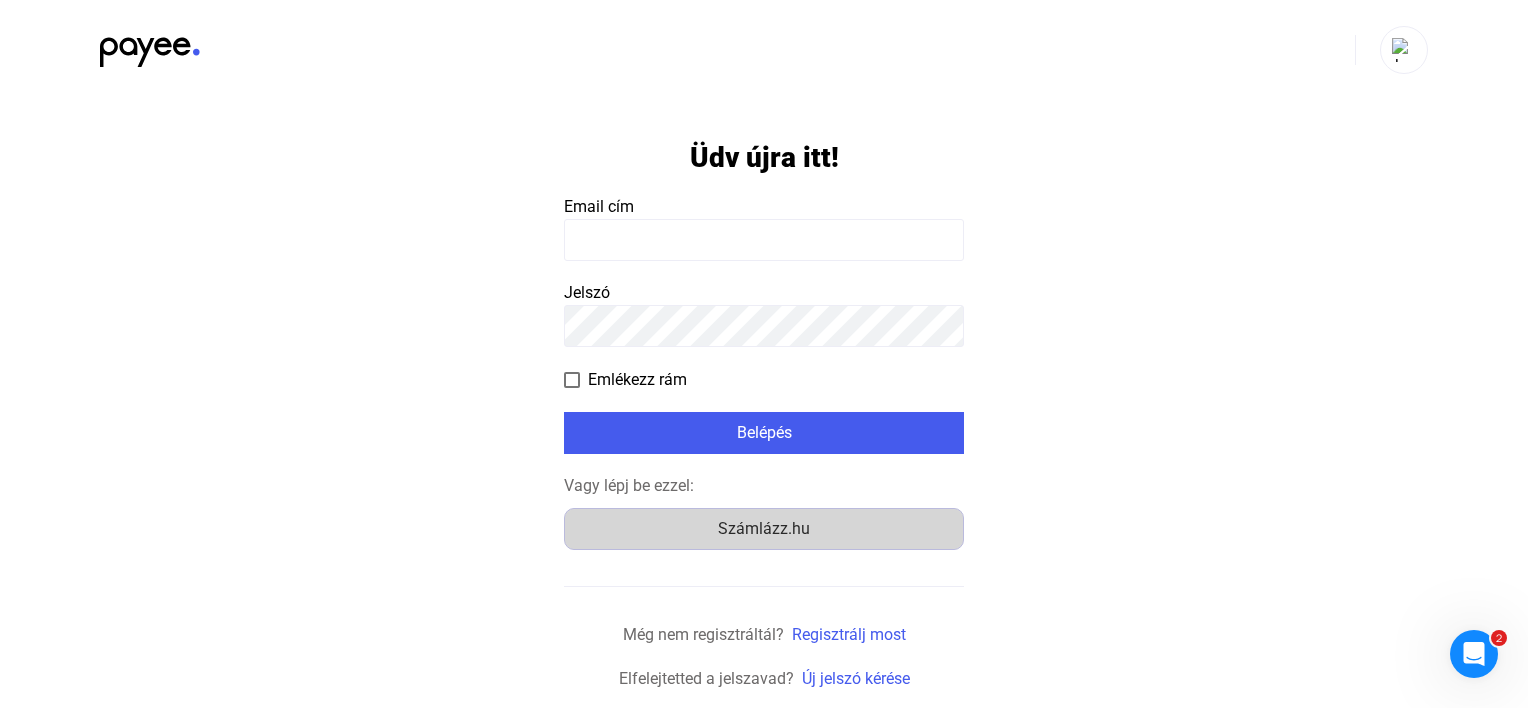 click on "Számlázz.hu" 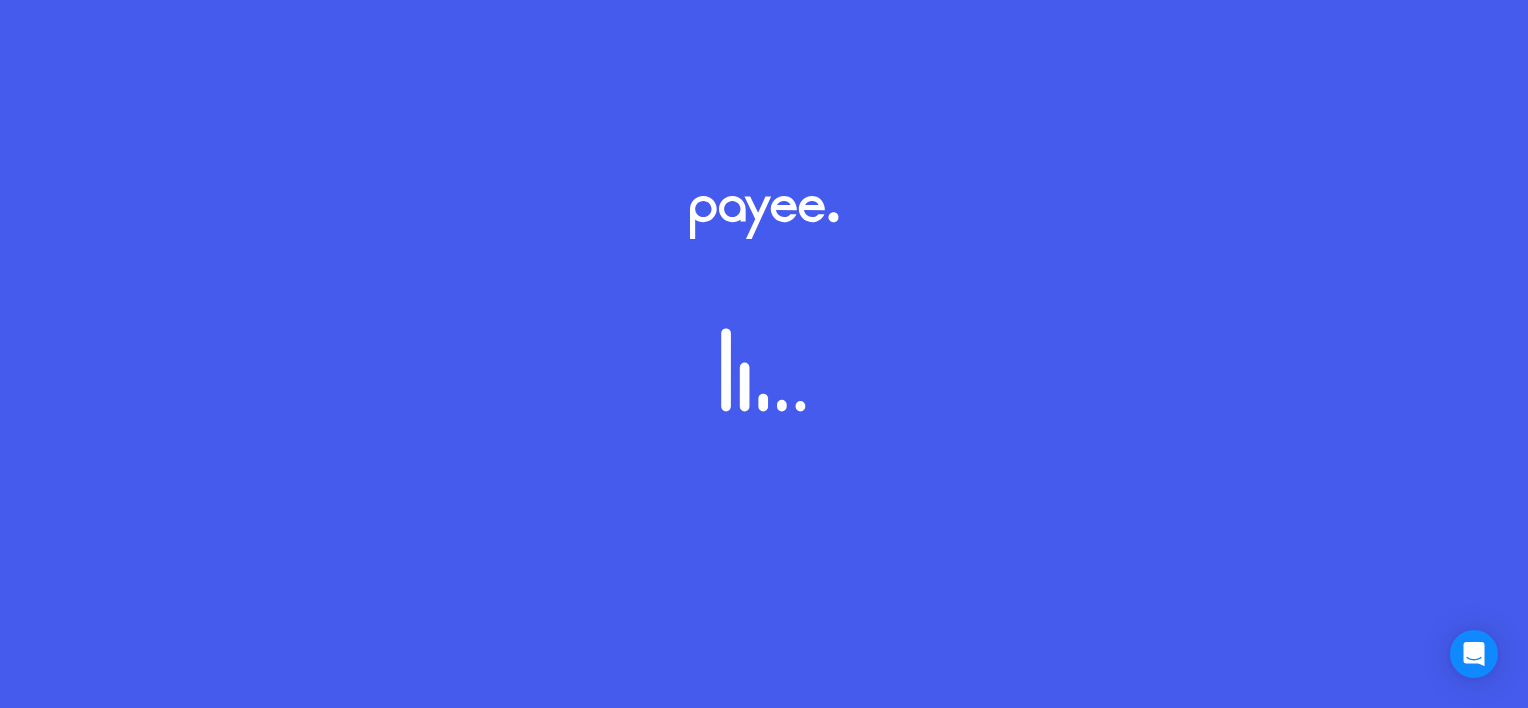 scroll, scrollTop: 0, scrollLeft: 0, axis: both 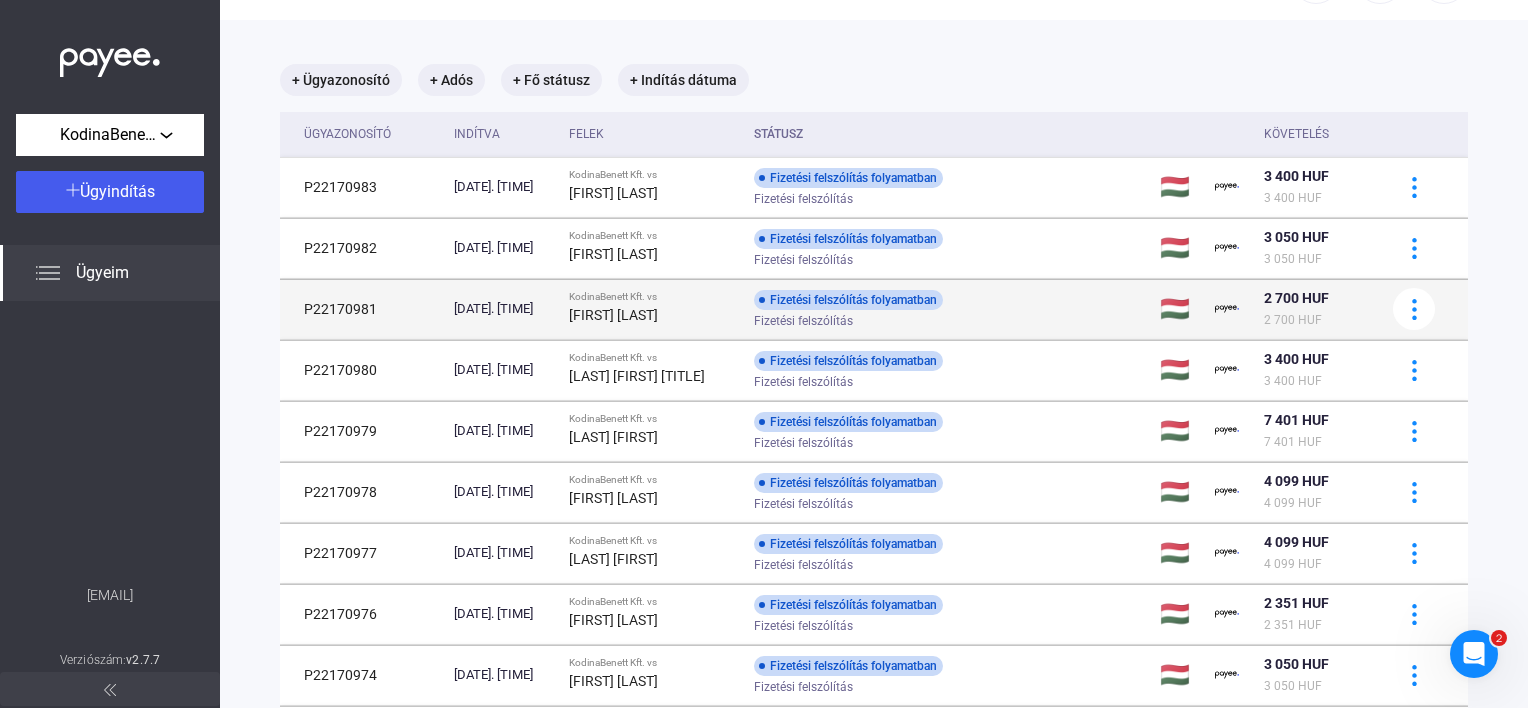 click on "Matyi Barbara" at bounding box center (613, 315) 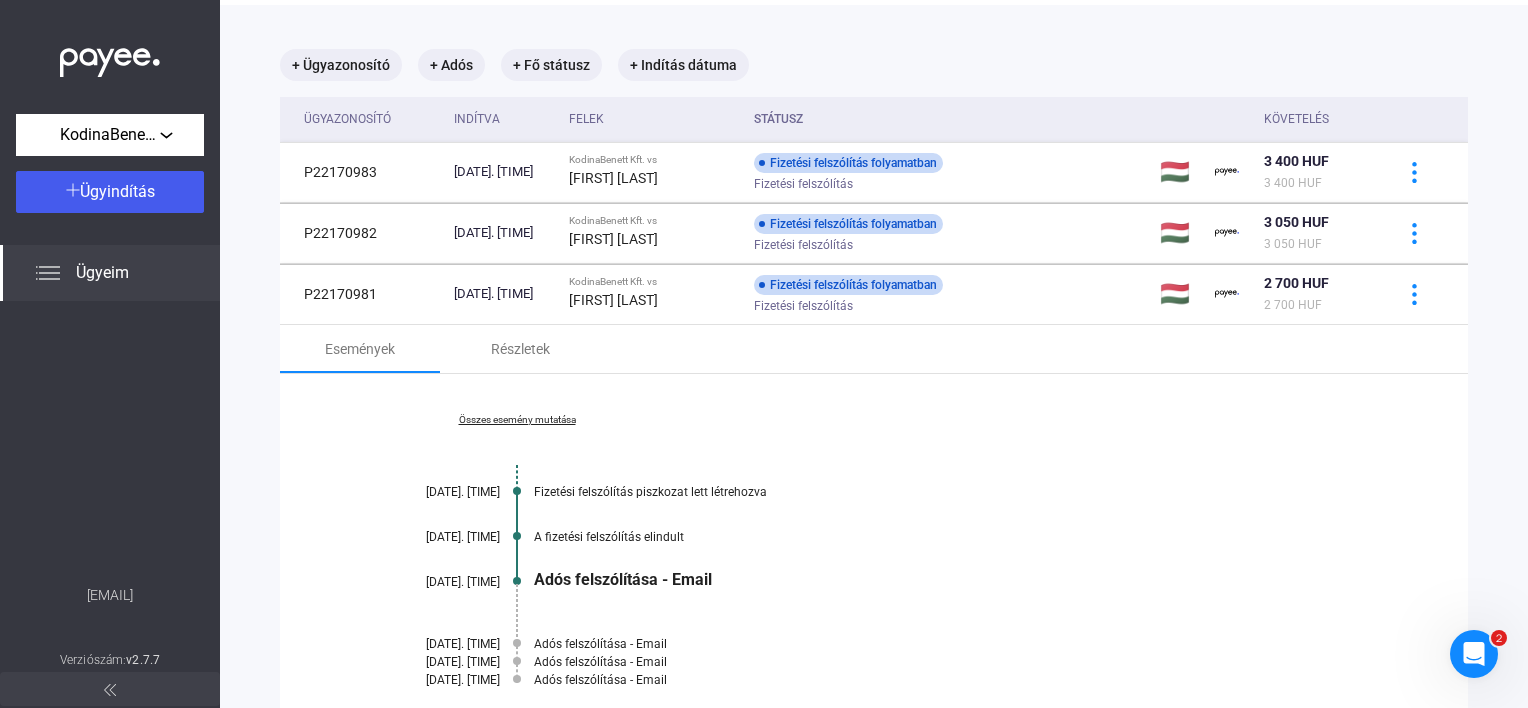 scroll, scrollTop: 0, scrollLeft: 0, axis: both 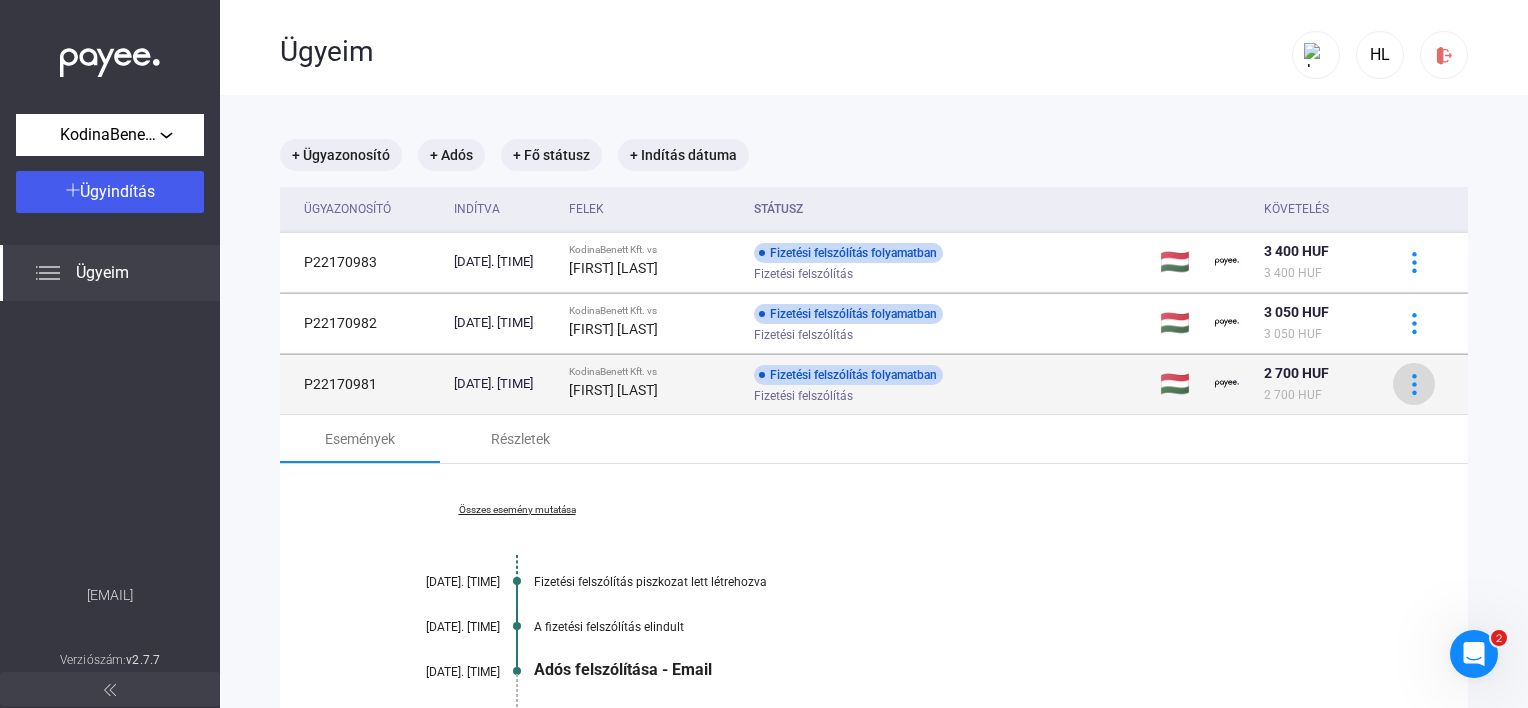 click at bounding box center (1414, 384) 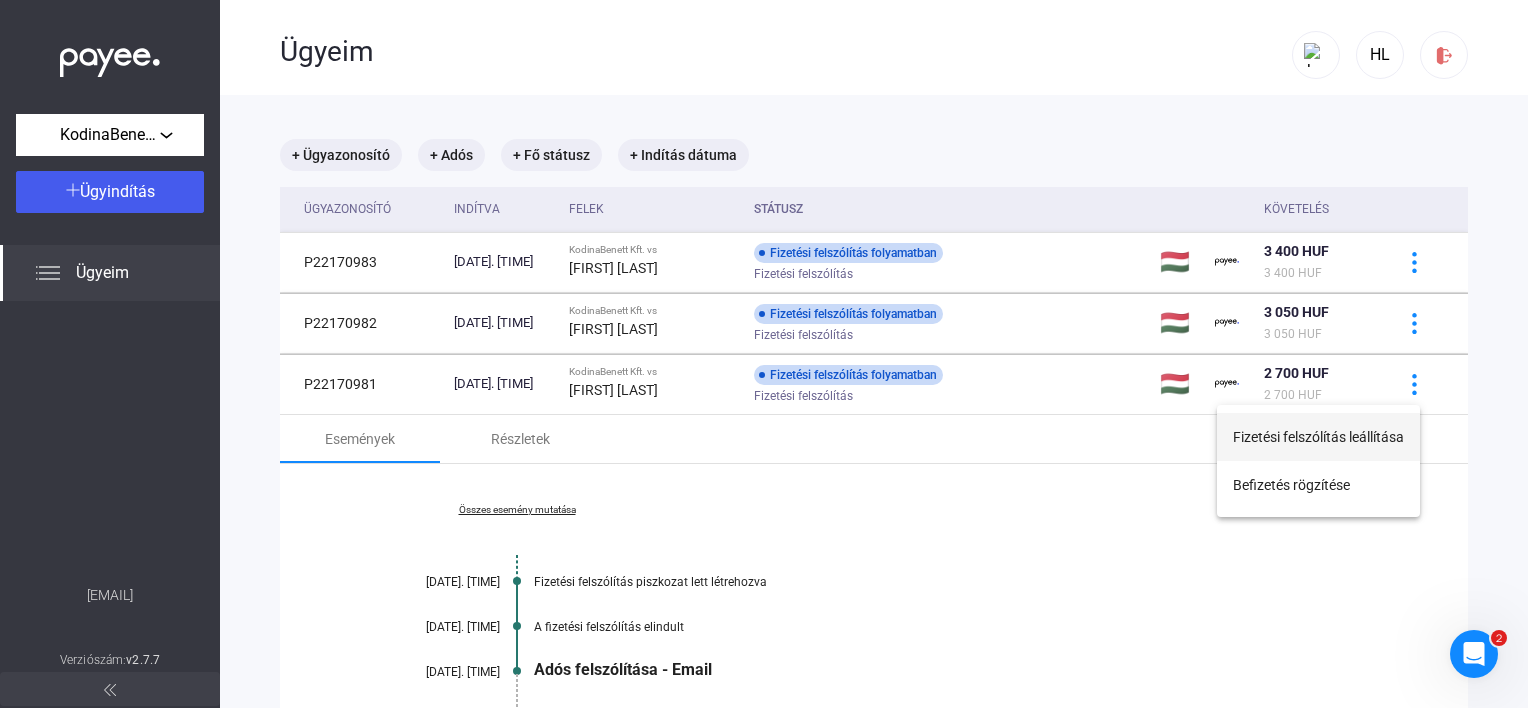 click on "Fizetési felszólítás leállítása" at bounding box center (1318, 437) 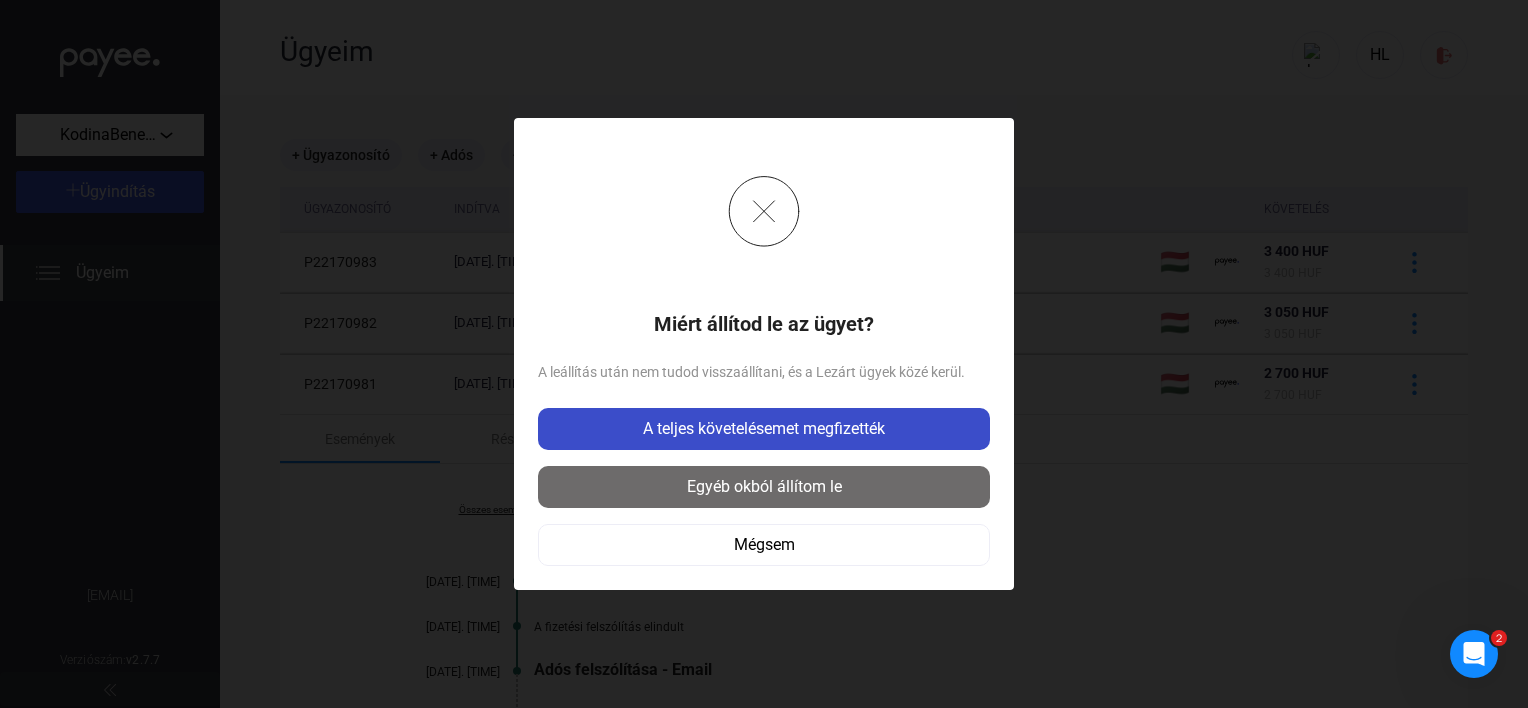 click on "A teljes követelésemet megfizették" at bounding box center (764, 429) 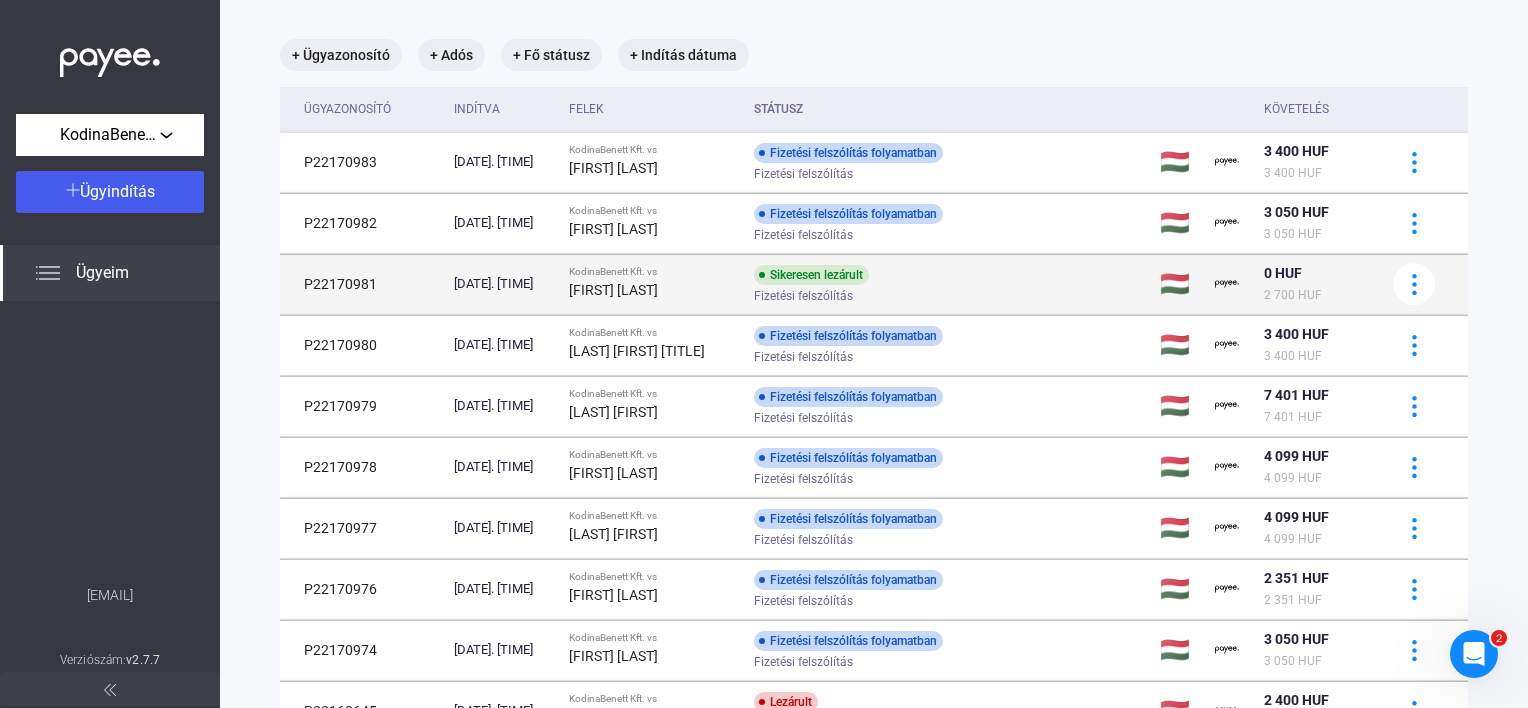 scroll, scrollTop: 275, scrollLeft: 0, axis: vertical 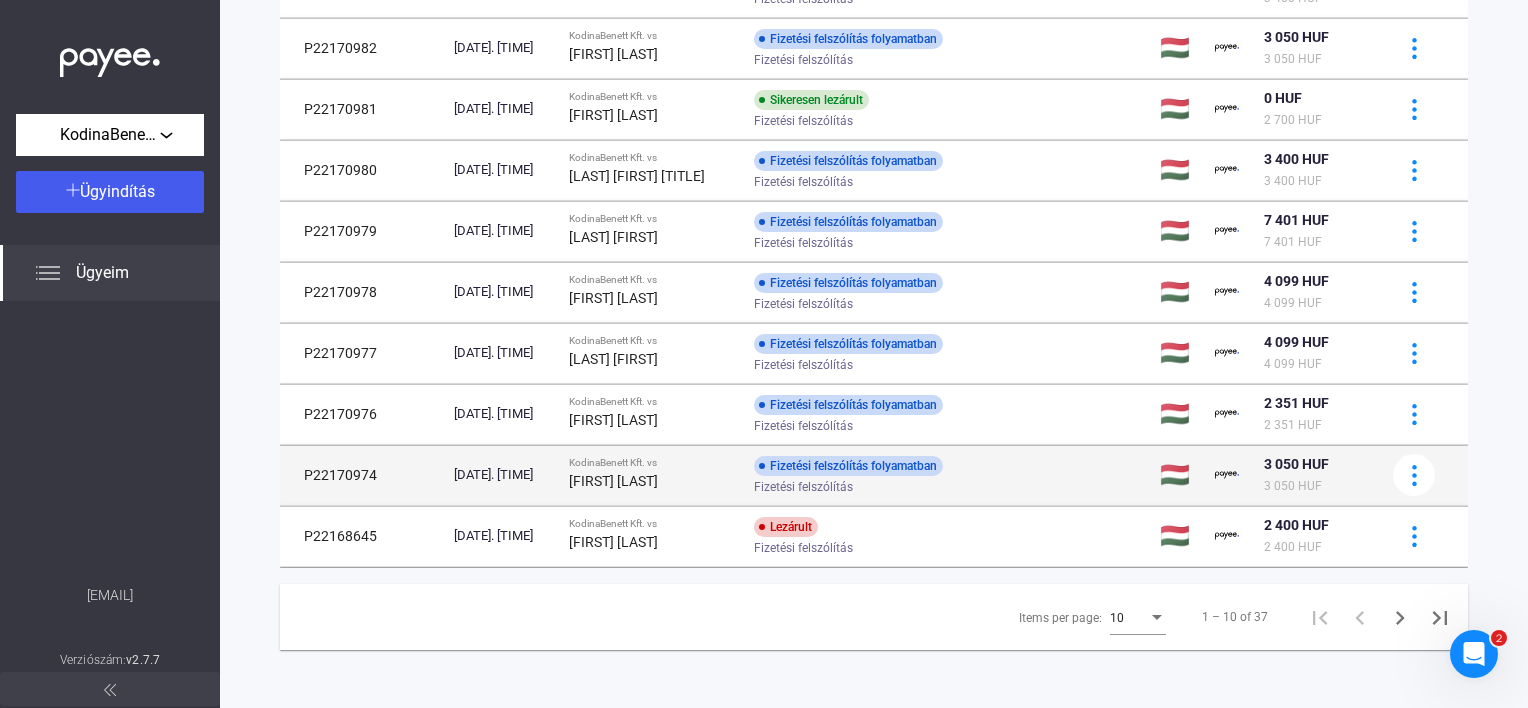 click on "Kiss Laura" at bounding box center (653, 481) 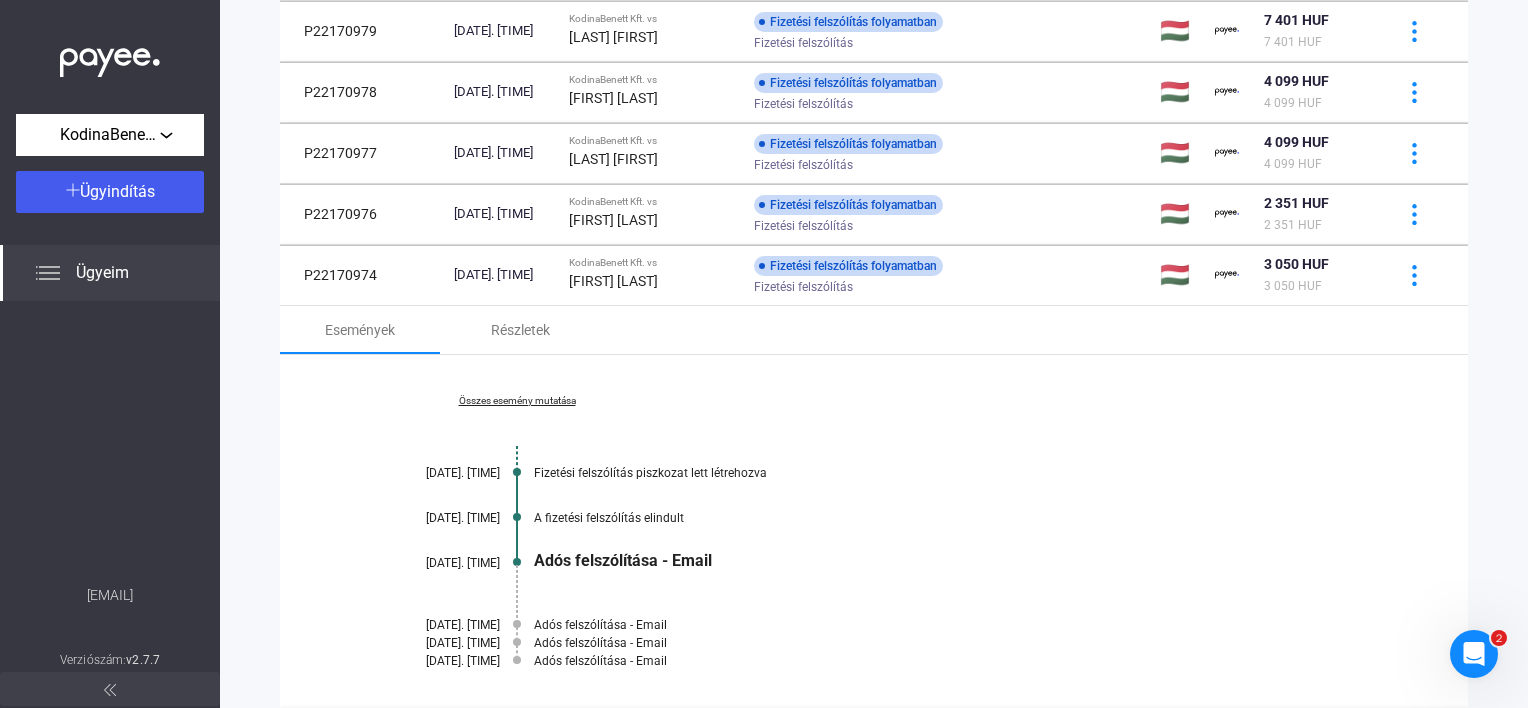scroll, scrollTop: 575, scrollLeft: 0, axis: vertical 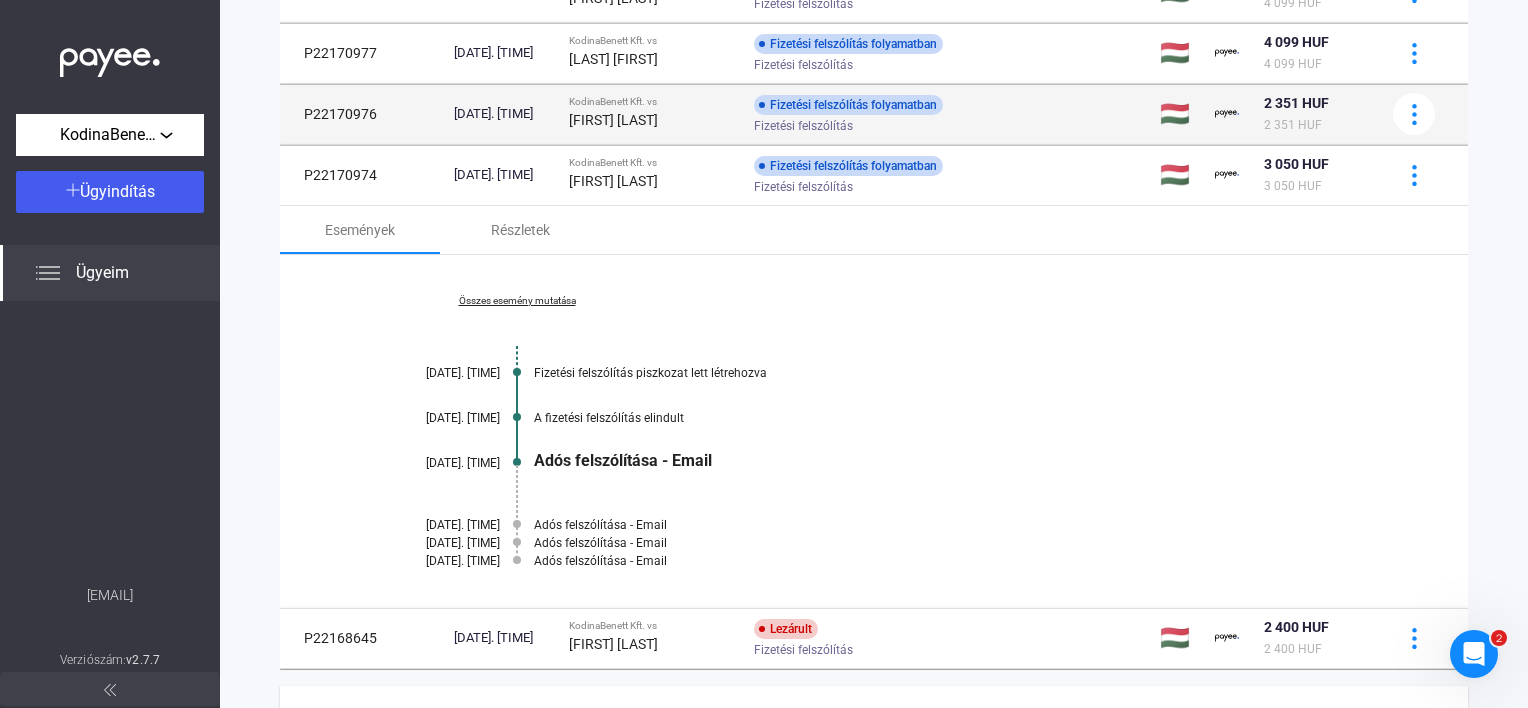 click on "Horváth Éva" at bounding box center [653, 120] 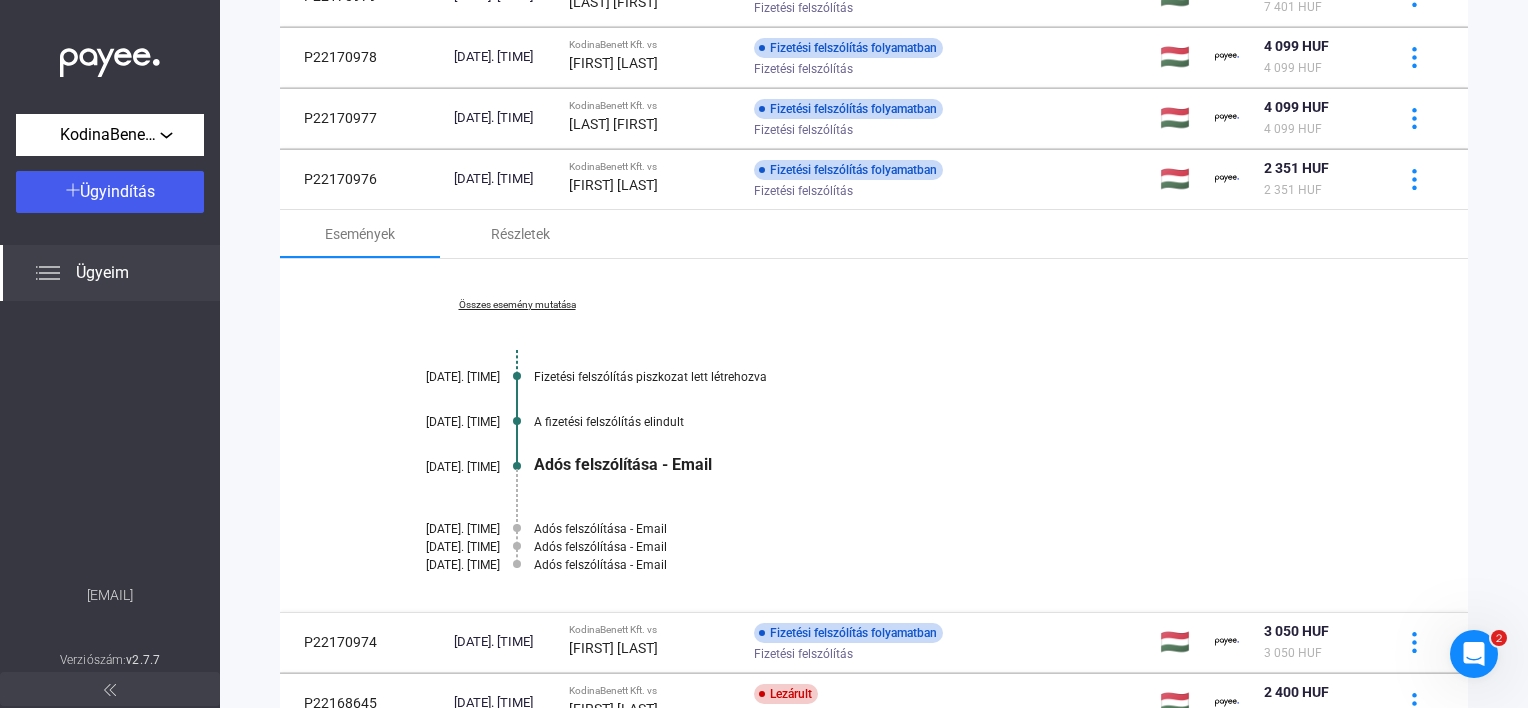 scroll, scrollTop: 475, scrollLeft: 0, axis: vertical 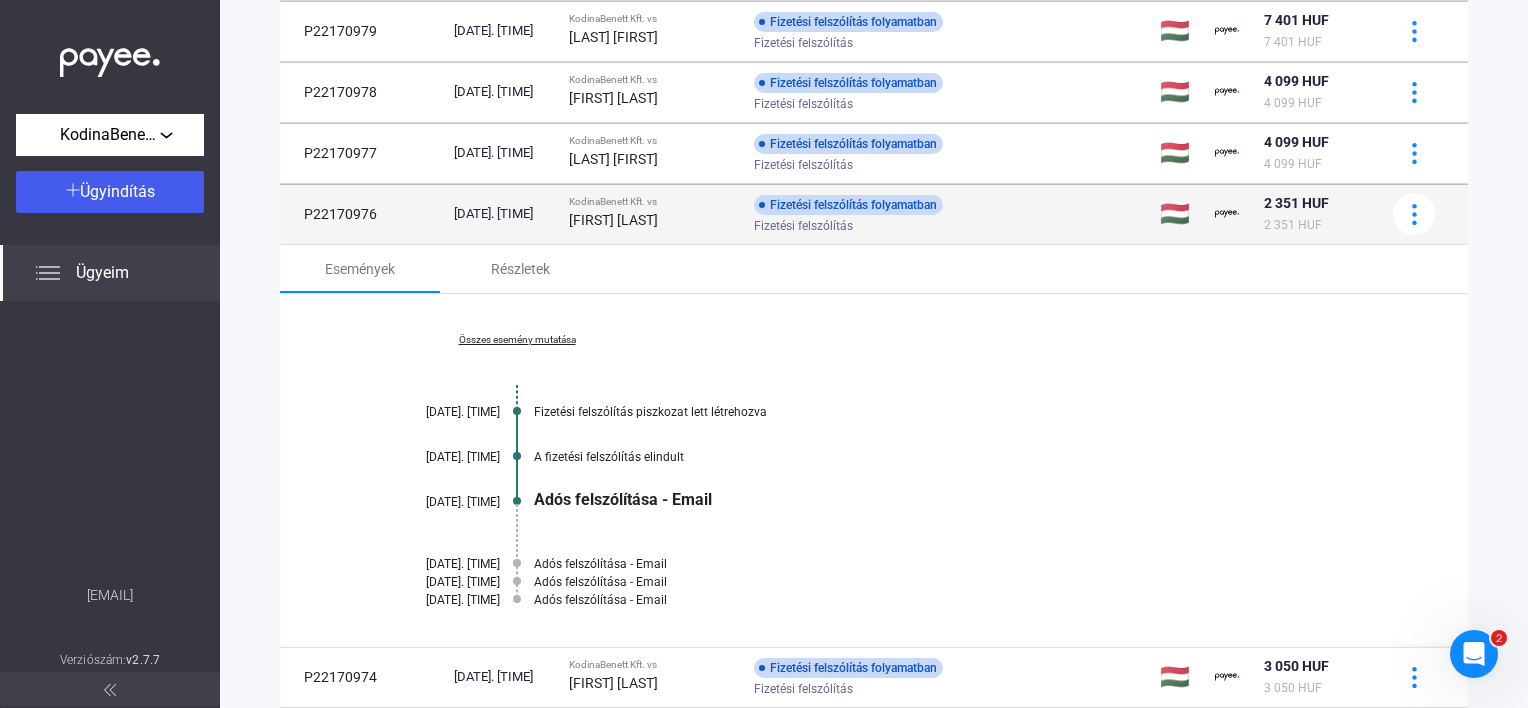 click on "KodinaBenett Kft. vs" at bounding box center [653, 202] 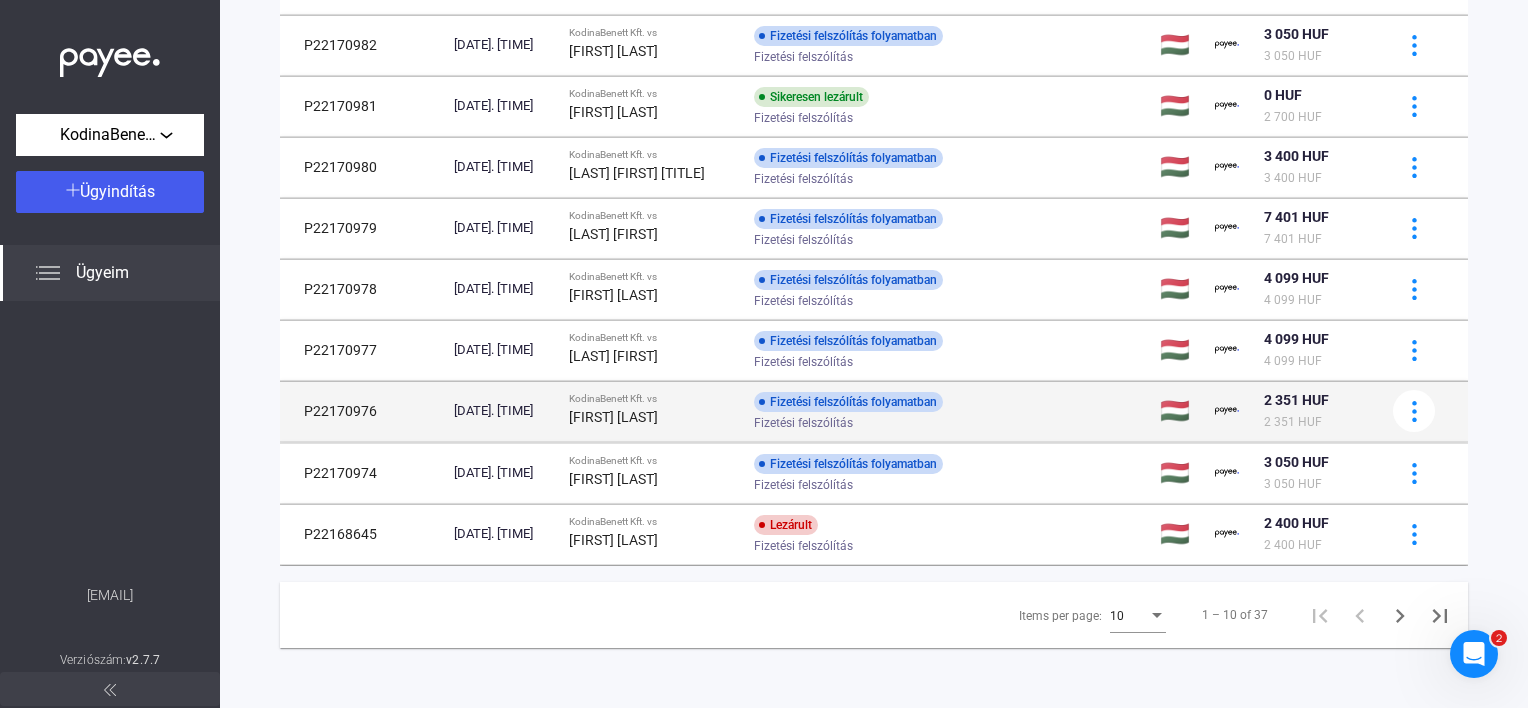 scroll, scrollTop: 275, scrollLeft: 0, axis: vertical 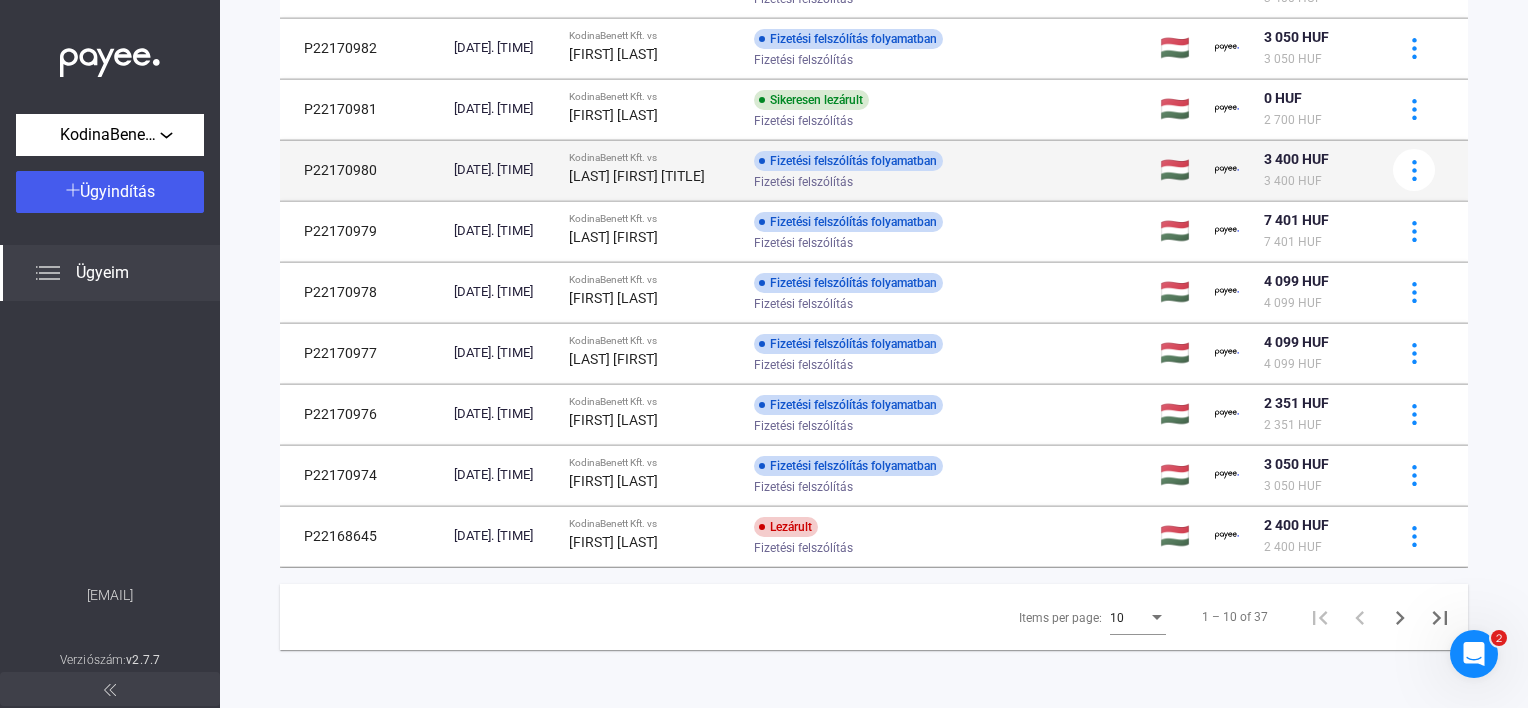 click on "Czifranics Jánosné egyéni vállalkozó" at bounding box center [637, 176] 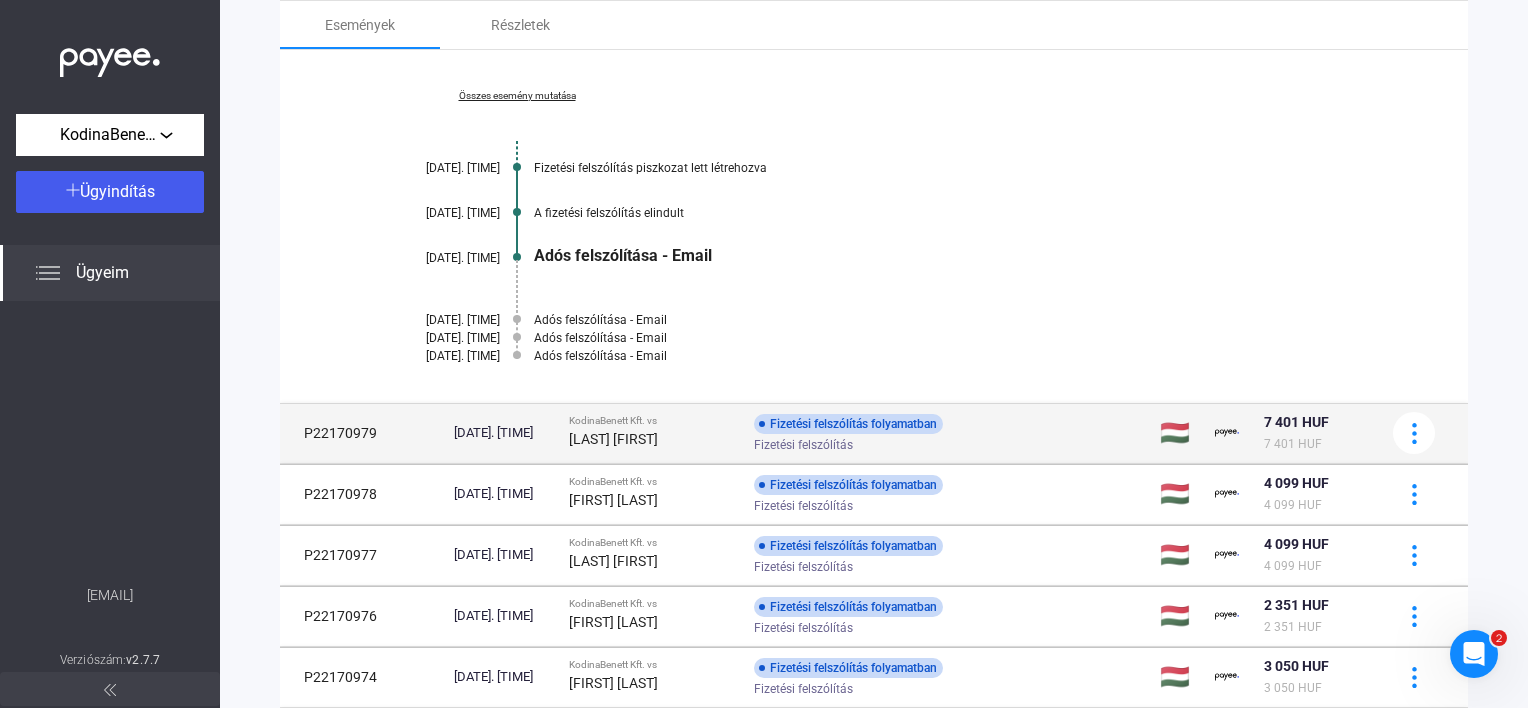 click on "Pécsi Attiláné" at bounding box center (653, 439) 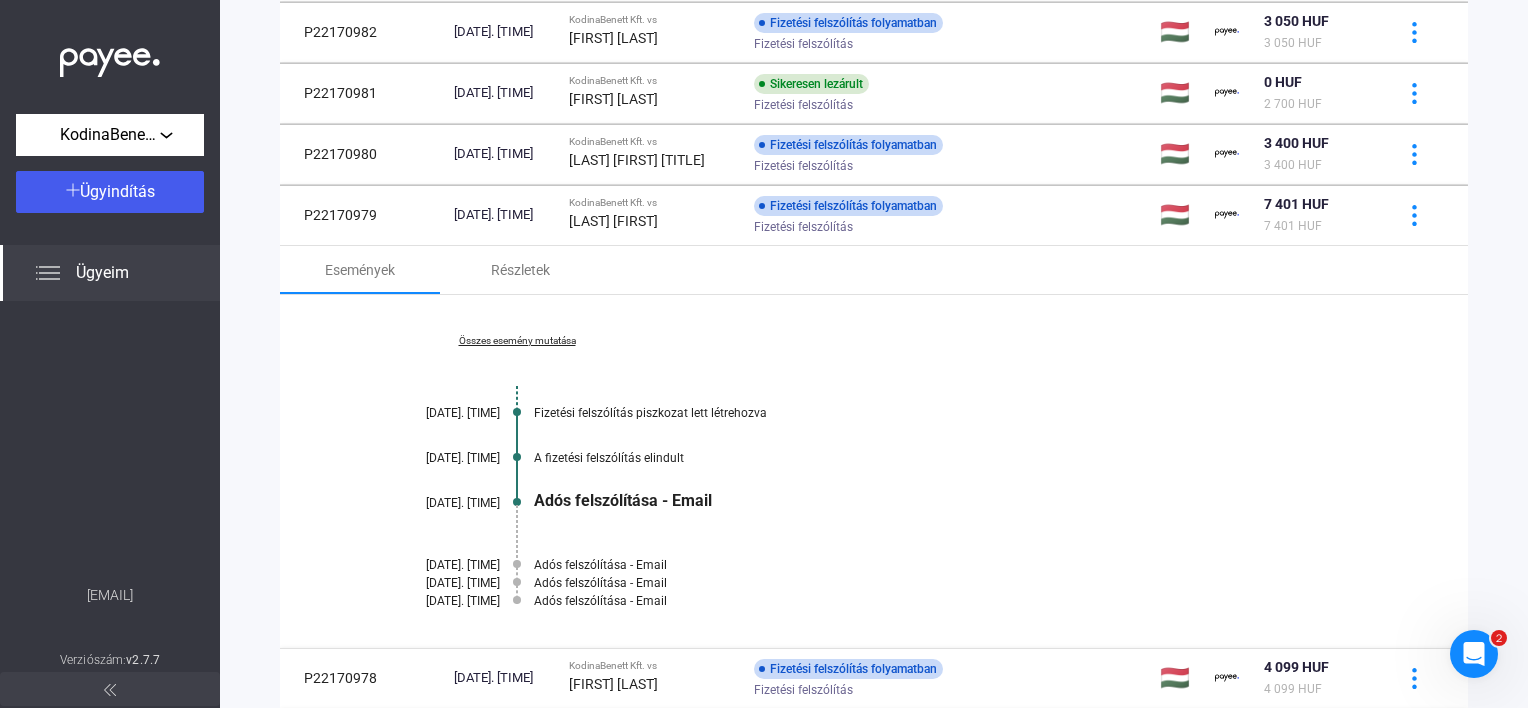 scroll, scrollTop: 172, scrollLeft: 0, axis: vertical 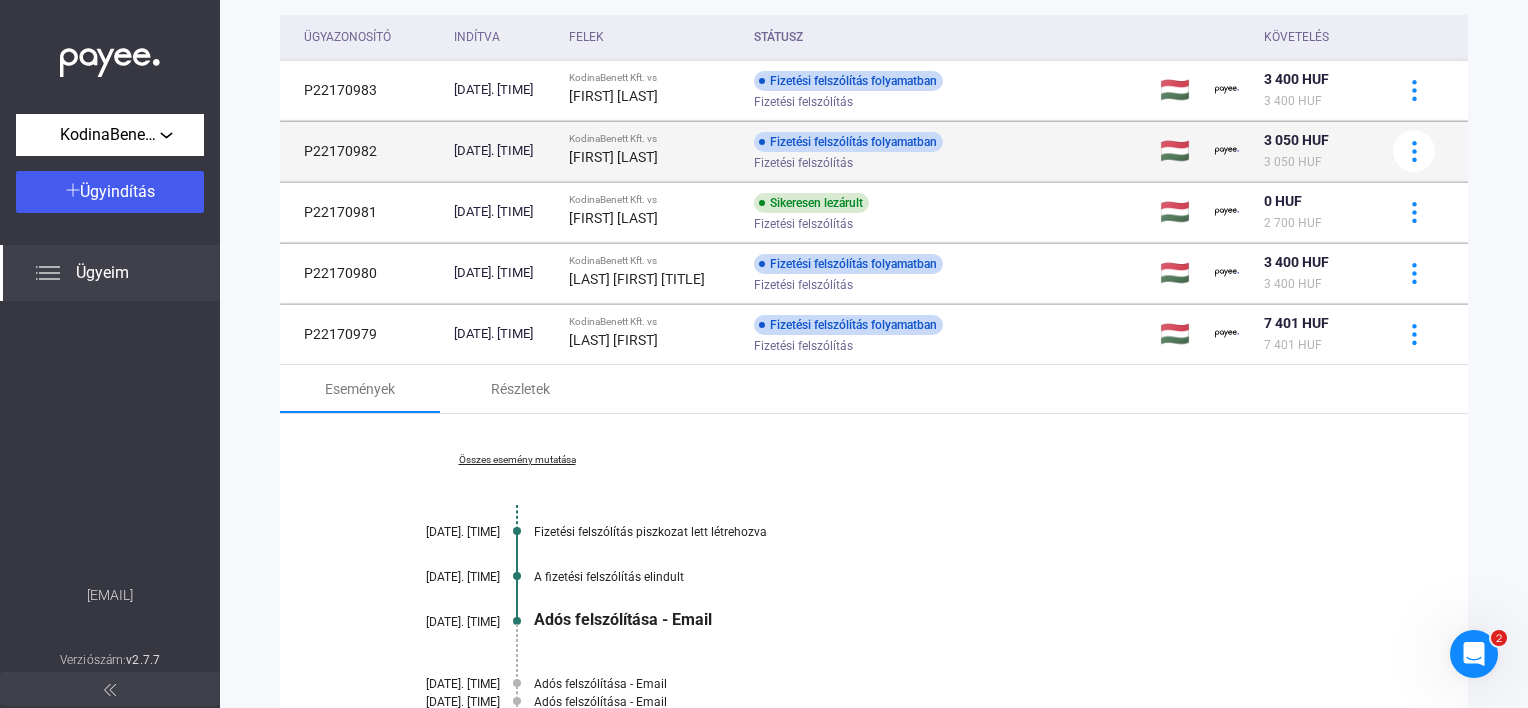 click on "Hopka Zsuzsanna" at bounding box center (613, 157) 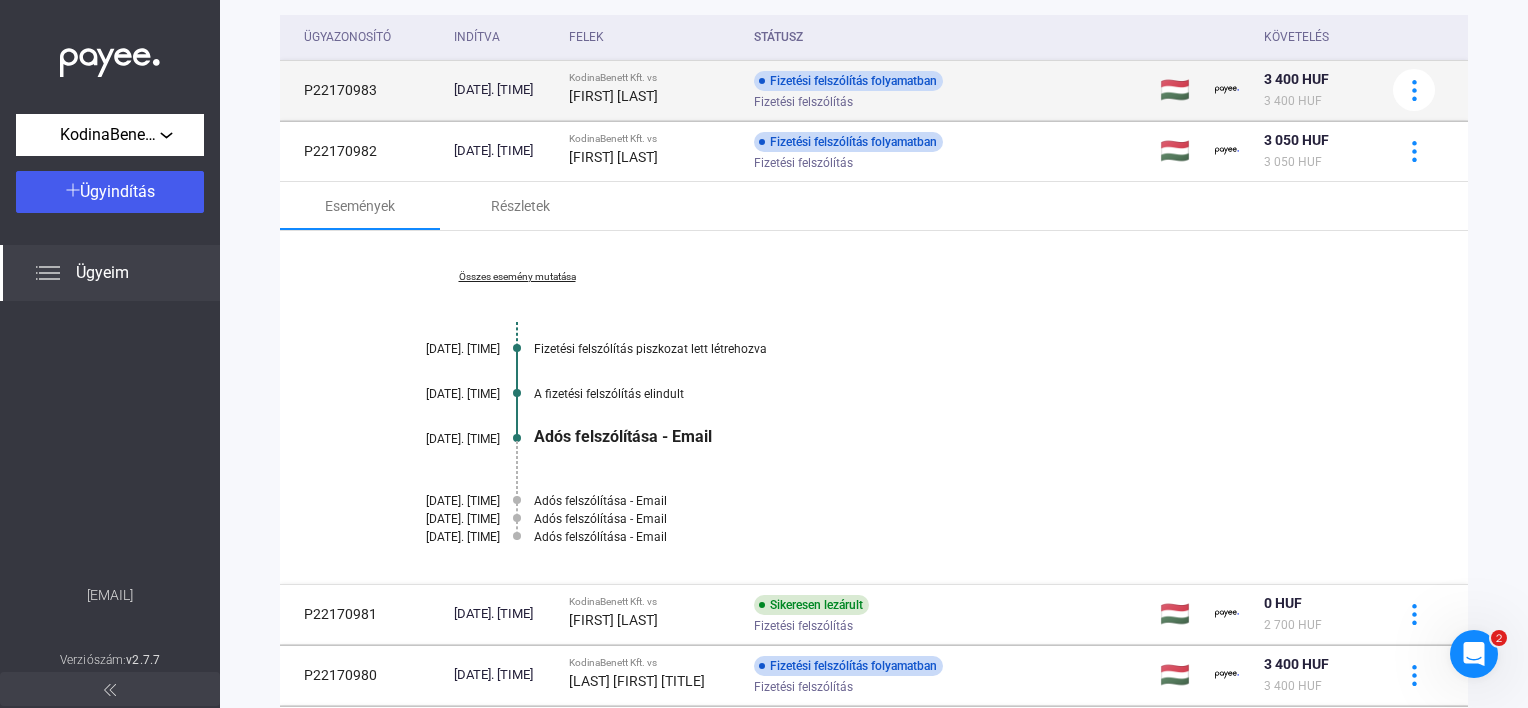 click on "KodinaBenett Kft. vs" at bounding box center [653, 78] 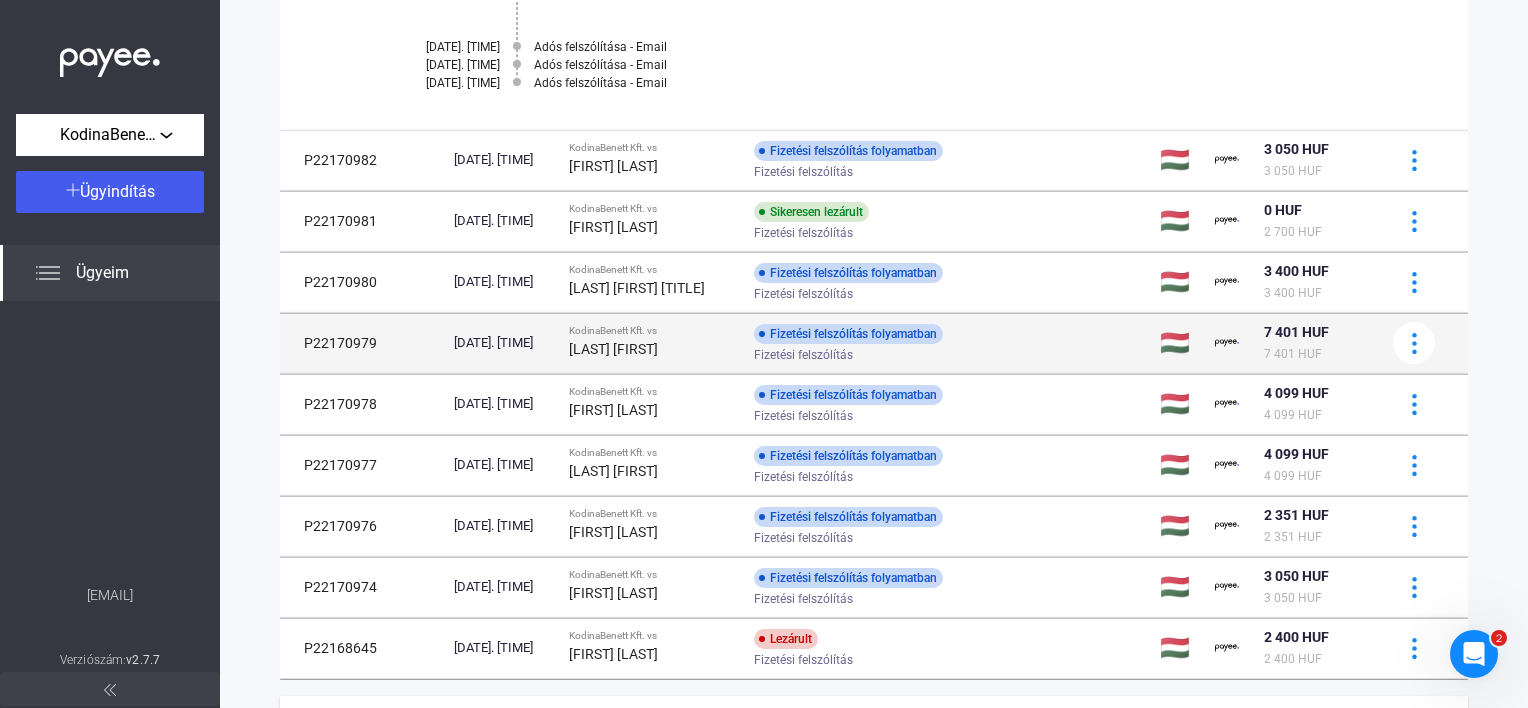 scroll, scrollTop: 676, scrollLeft: 0, axis: vertical 